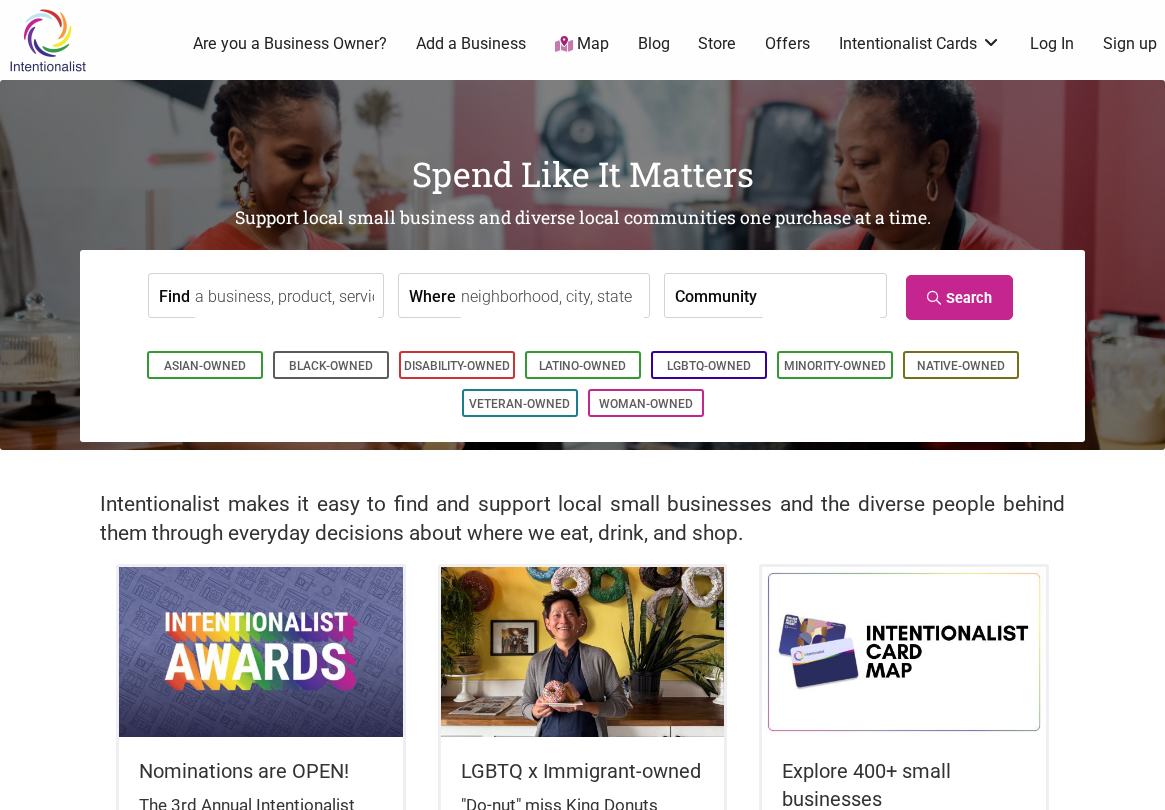 scroll, scrollTop: 0, scrollLeft: 0, axis: both 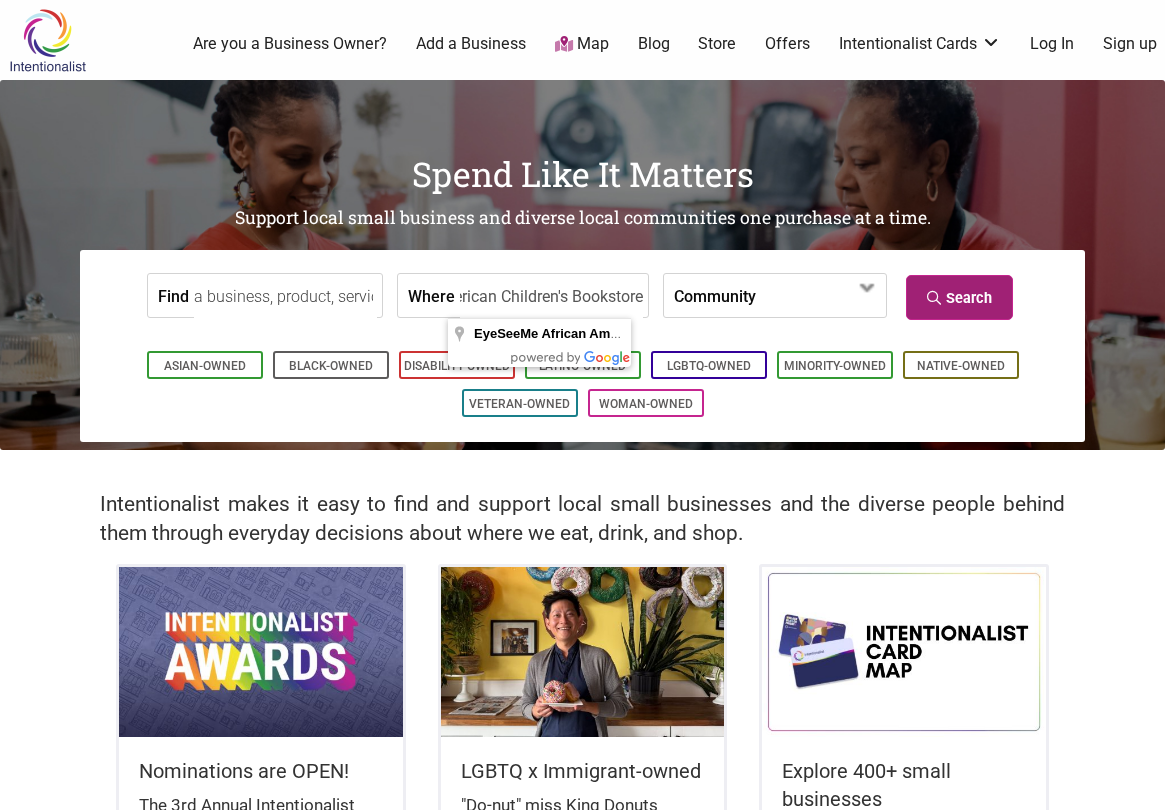 type on "EyeSeeMe African American Children's Bookstore" 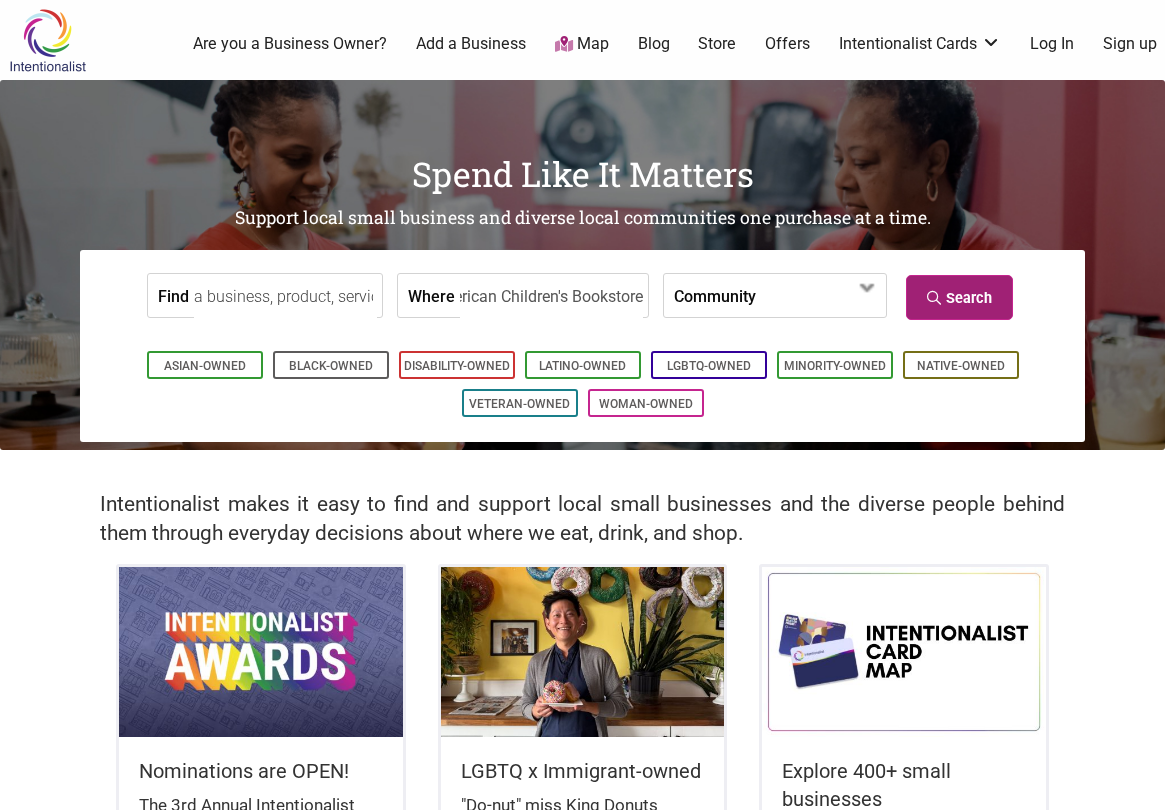 scroll, scrollTop: 0, scrollLeft: 0, axis: both 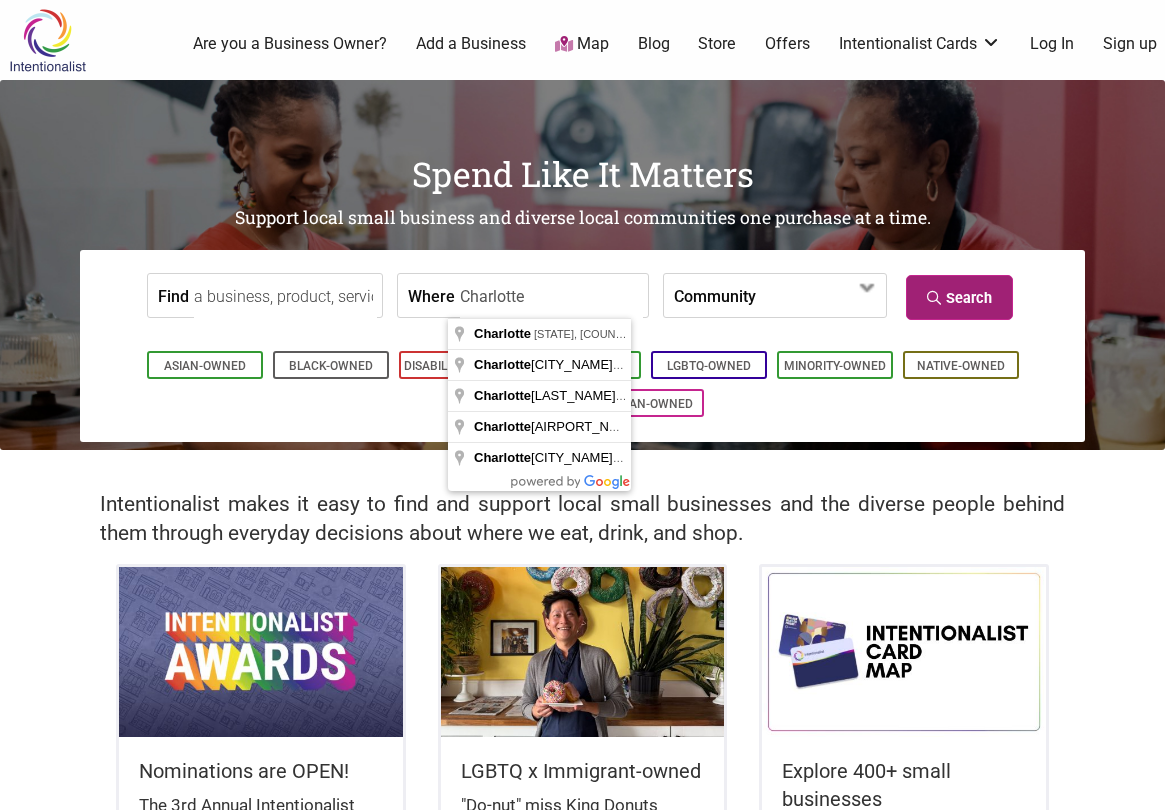 type on "Charlotte" 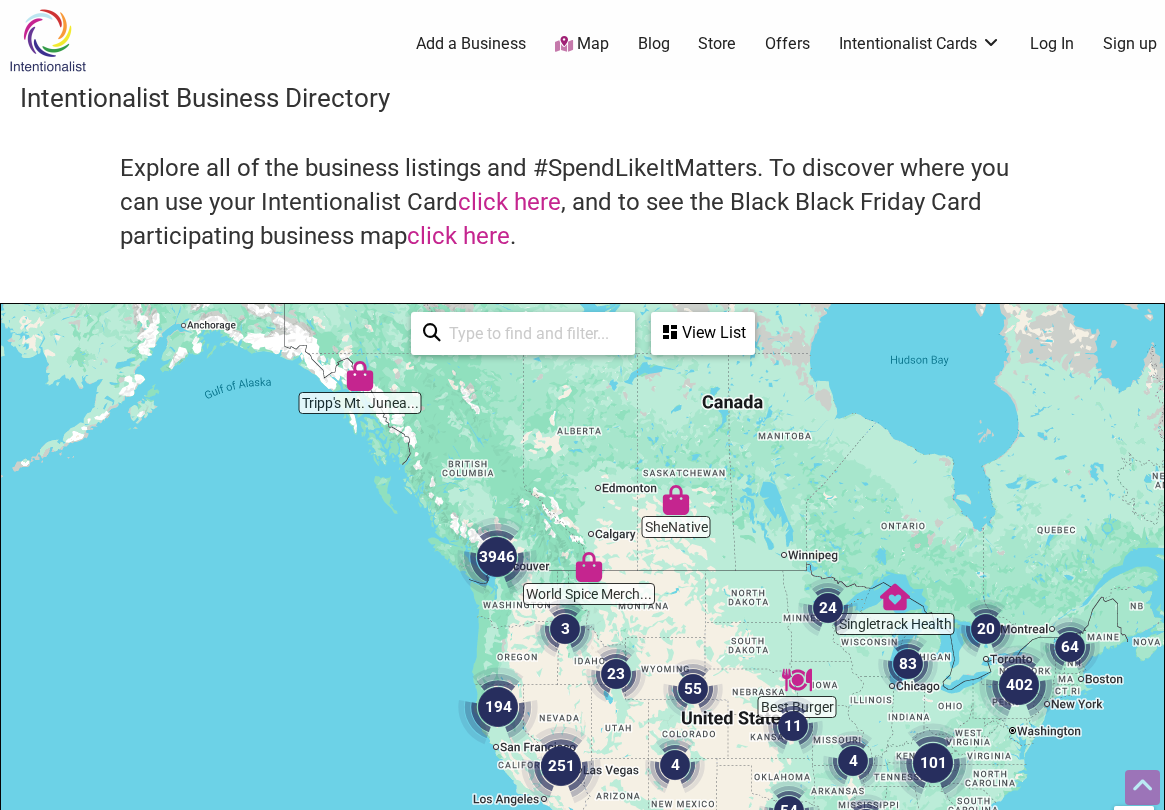 scroll, scrollTop: 500, scrollLeft: 0, axis: vertical 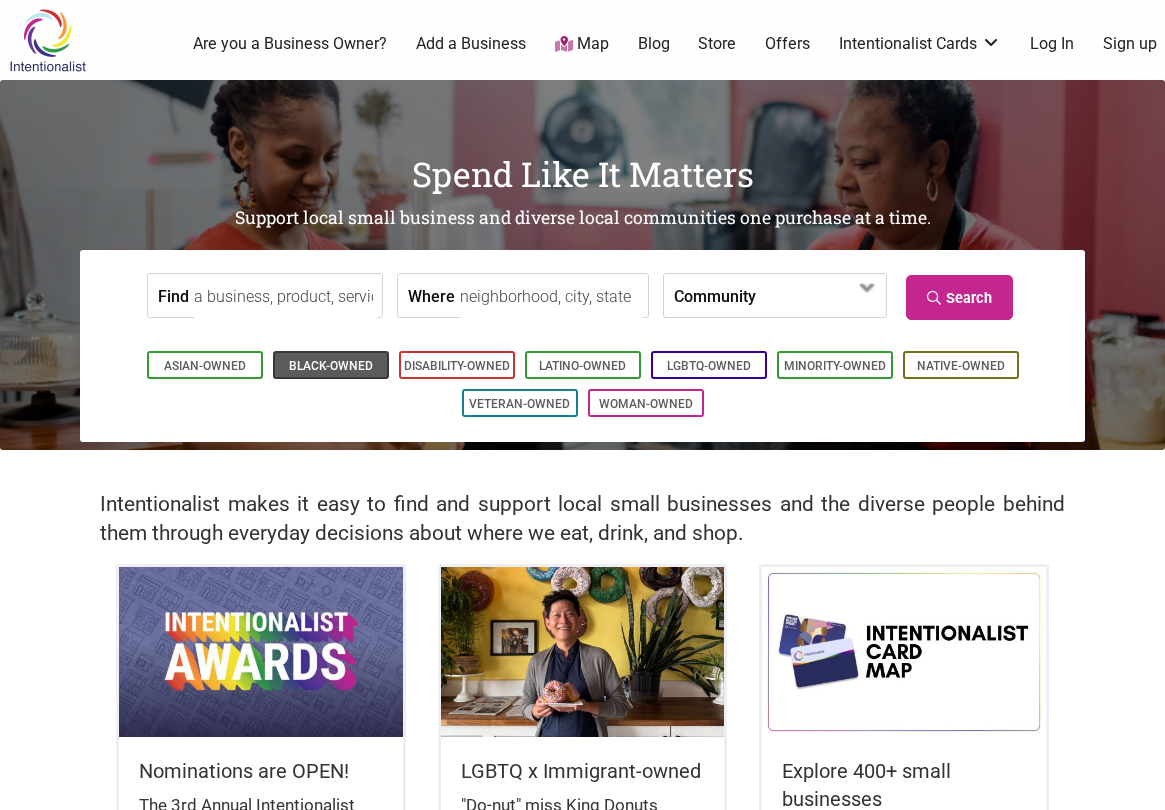 click on "Black-Owned" at bounding box center [331, 366] 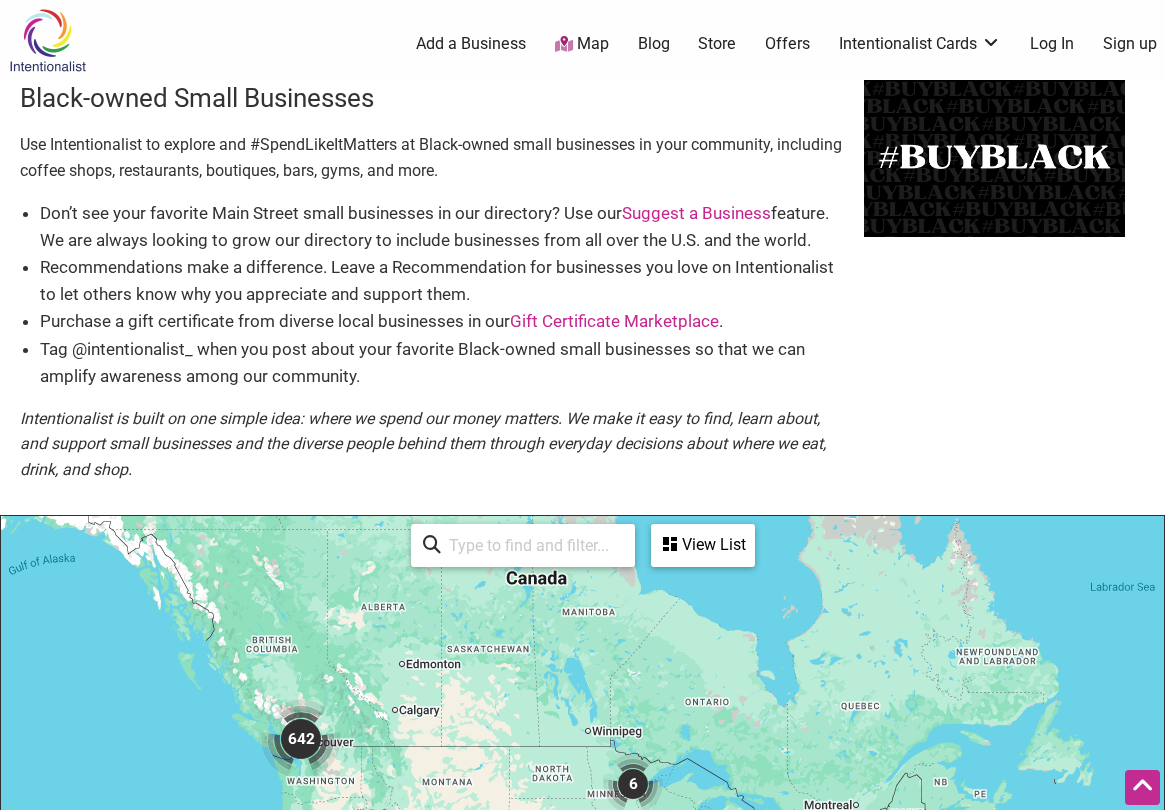 scroll, scrollTop: 500, scrollLeft: 0, axis: vertical 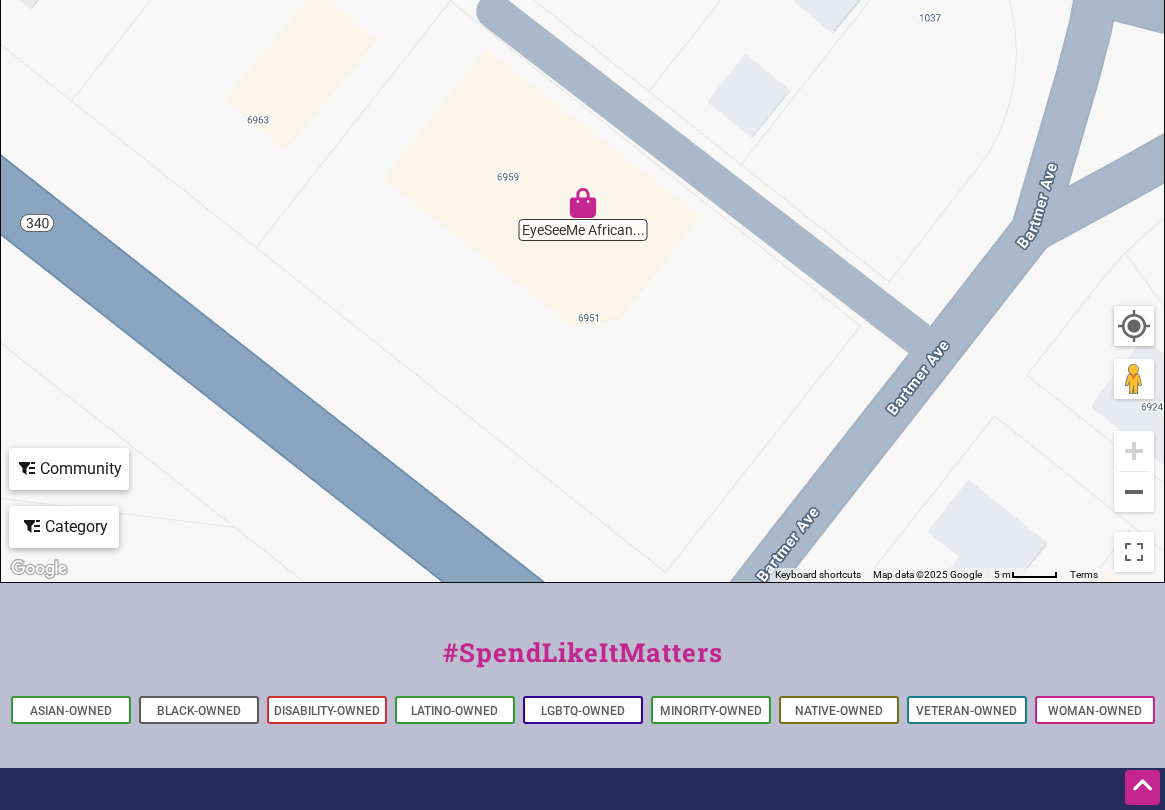 click at bounding box center [583, 203] 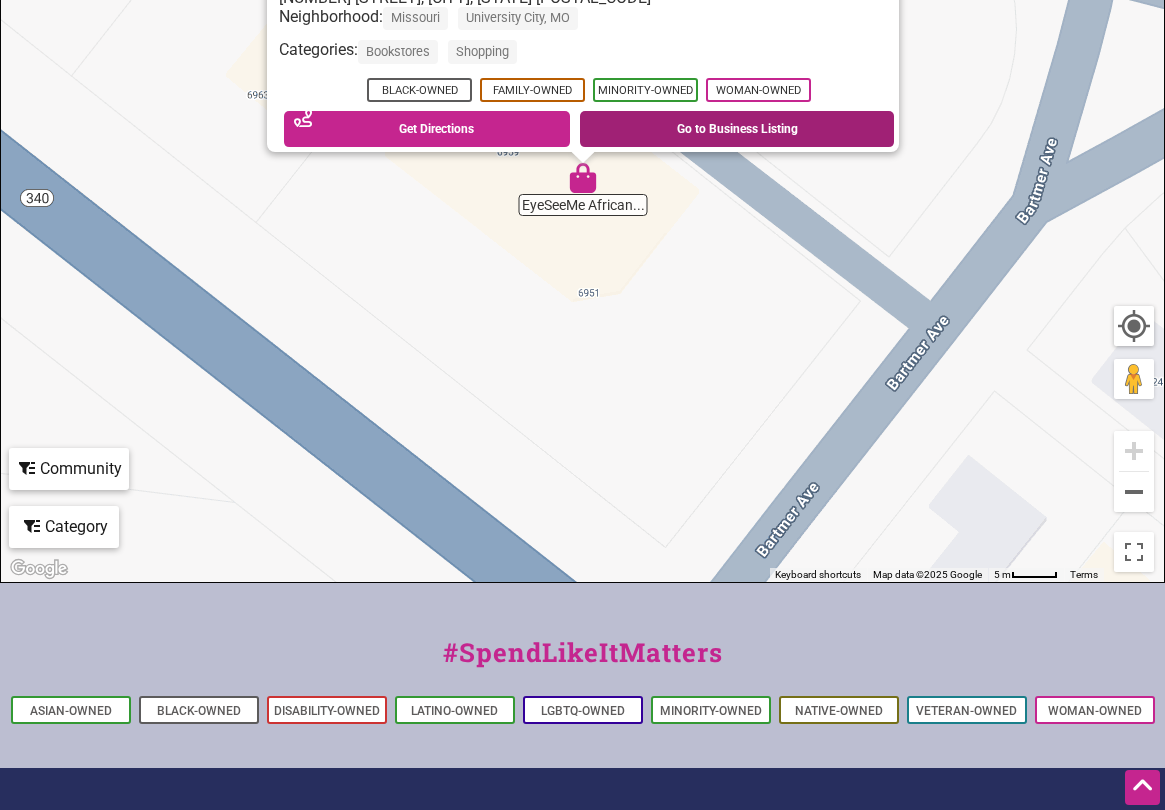 click on "Go to Business Listing" at bounding box center [737, 129] 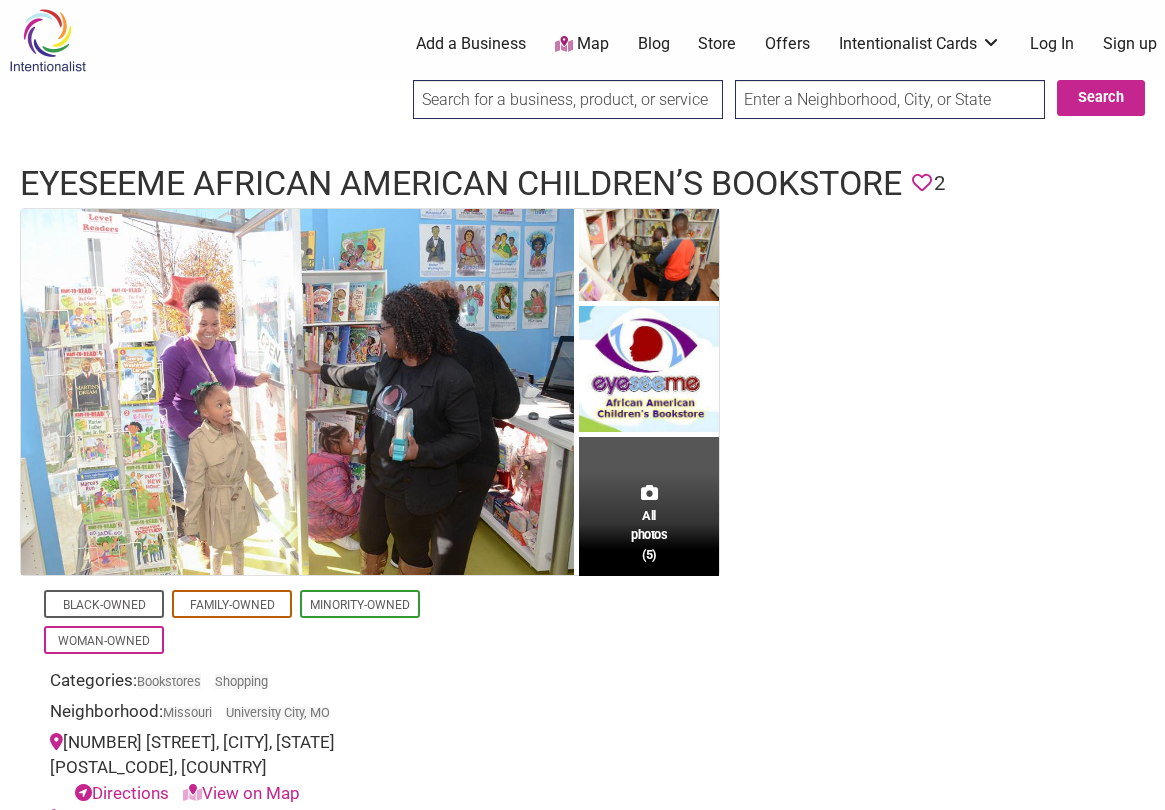 scroll, scrollTop: 0, scrollLeft: 0, axis: both 